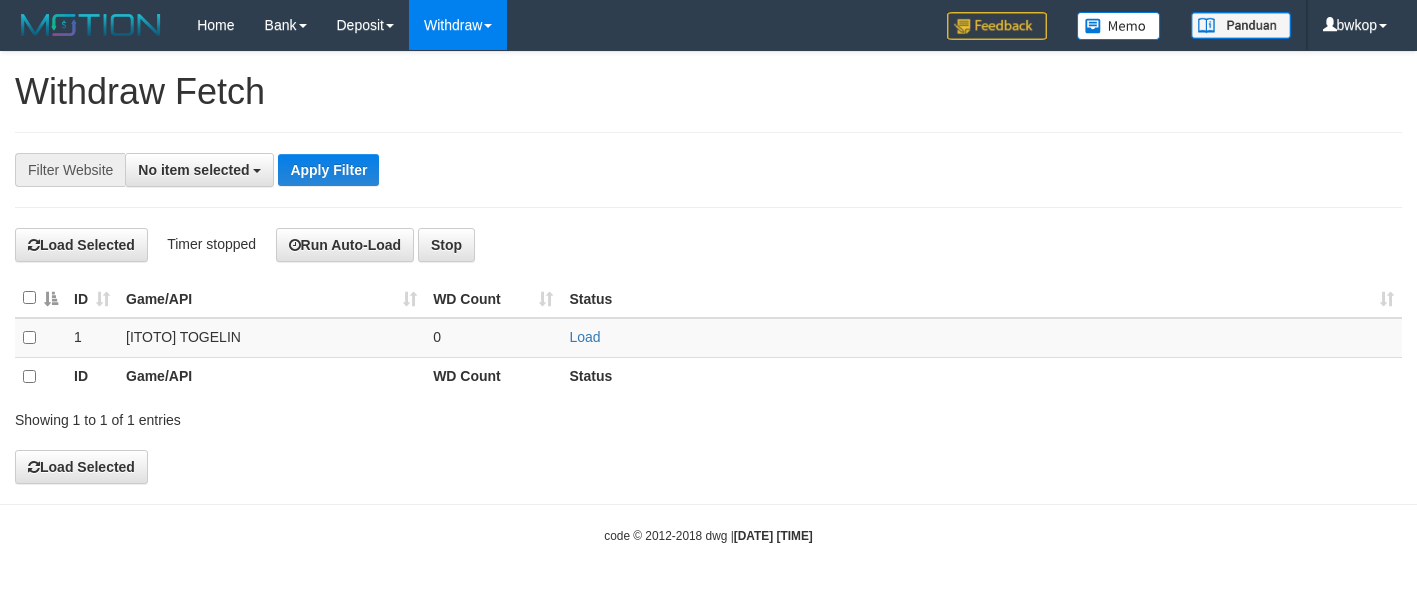 select 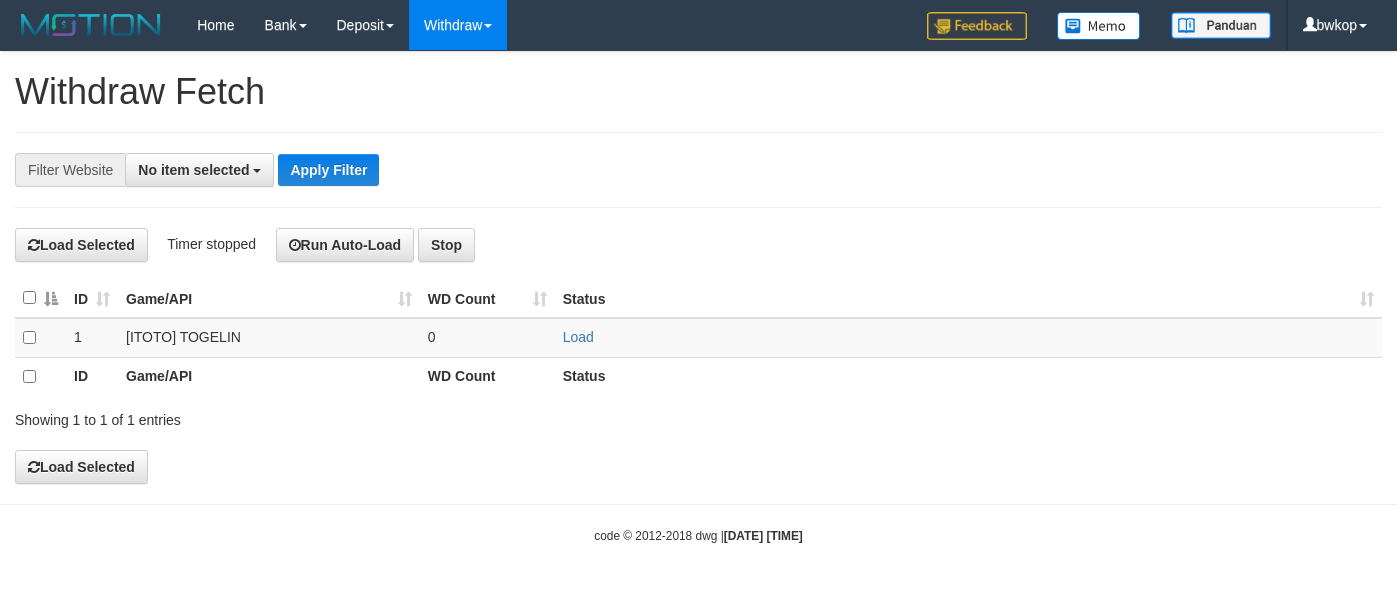 select 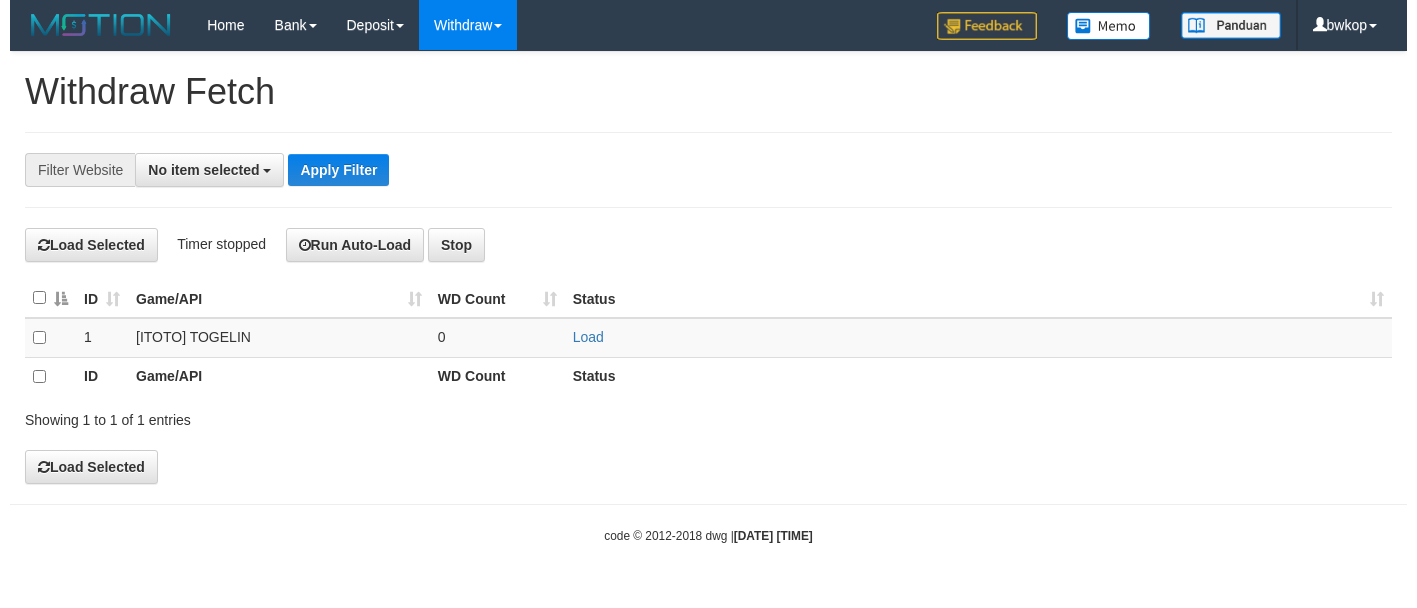 scroll, scrollTop: 0, scrollLeft: 0, axis: both 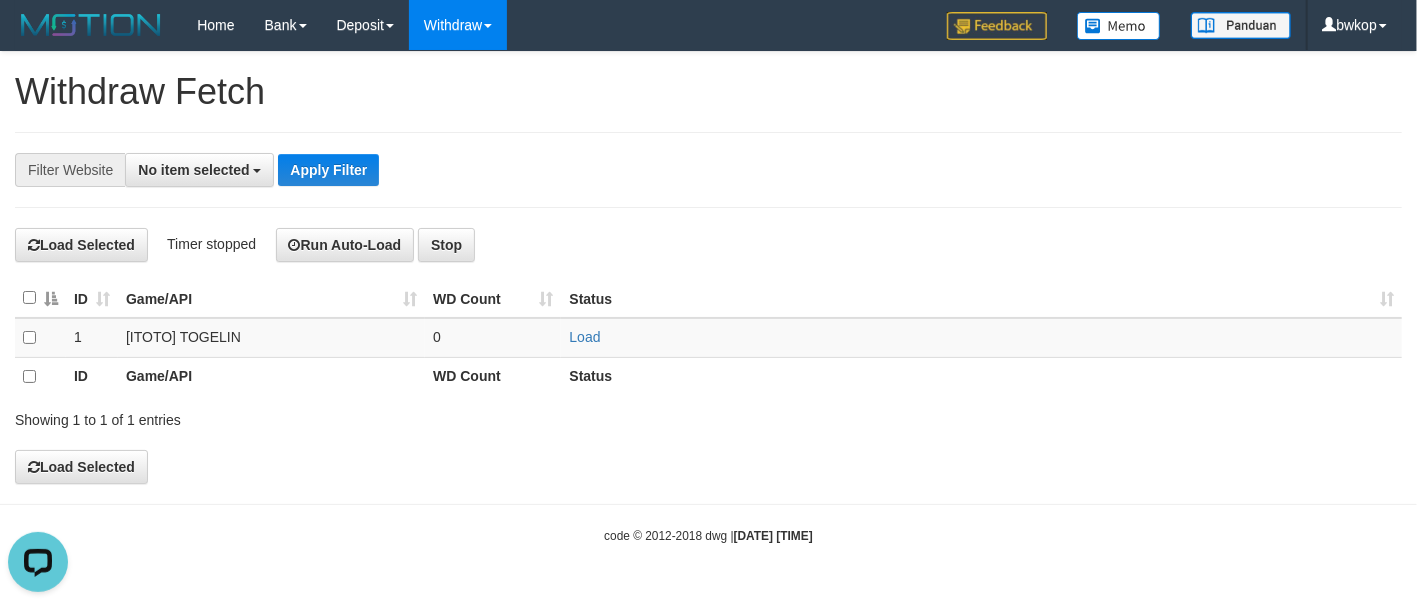 drag, startPoint x: 541, startPoint y: 137, endPoint x: 506, endPoint y: 96, distance: 53.90733 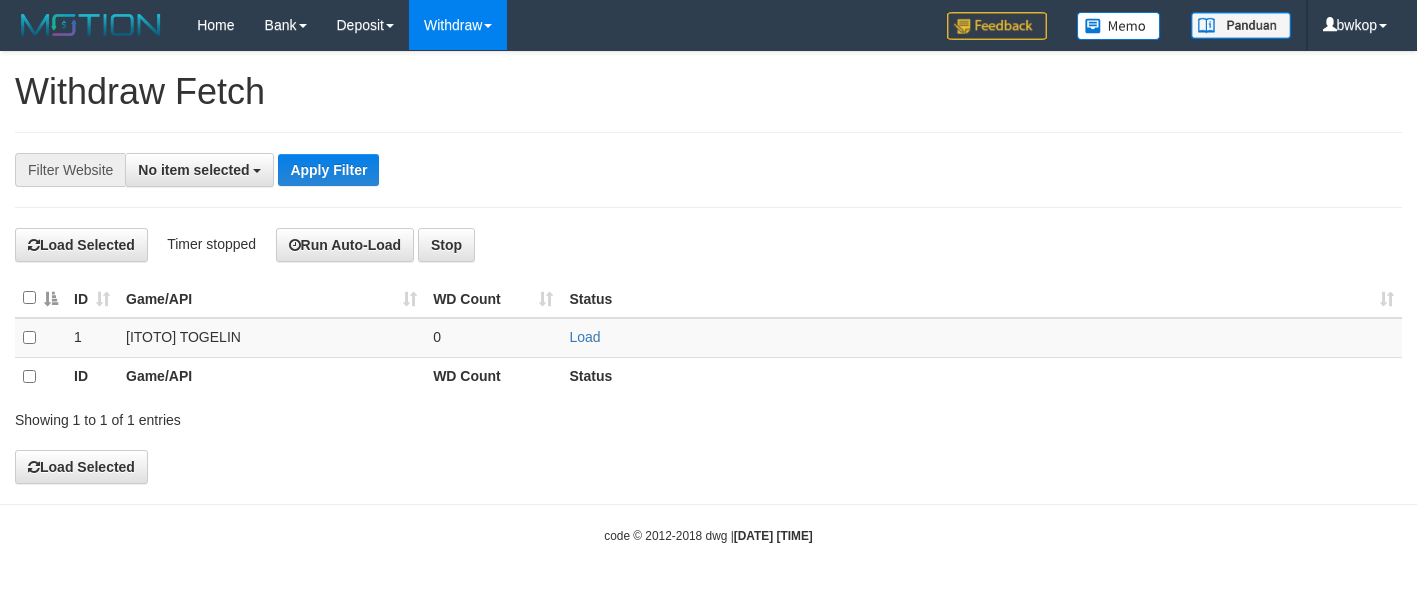select 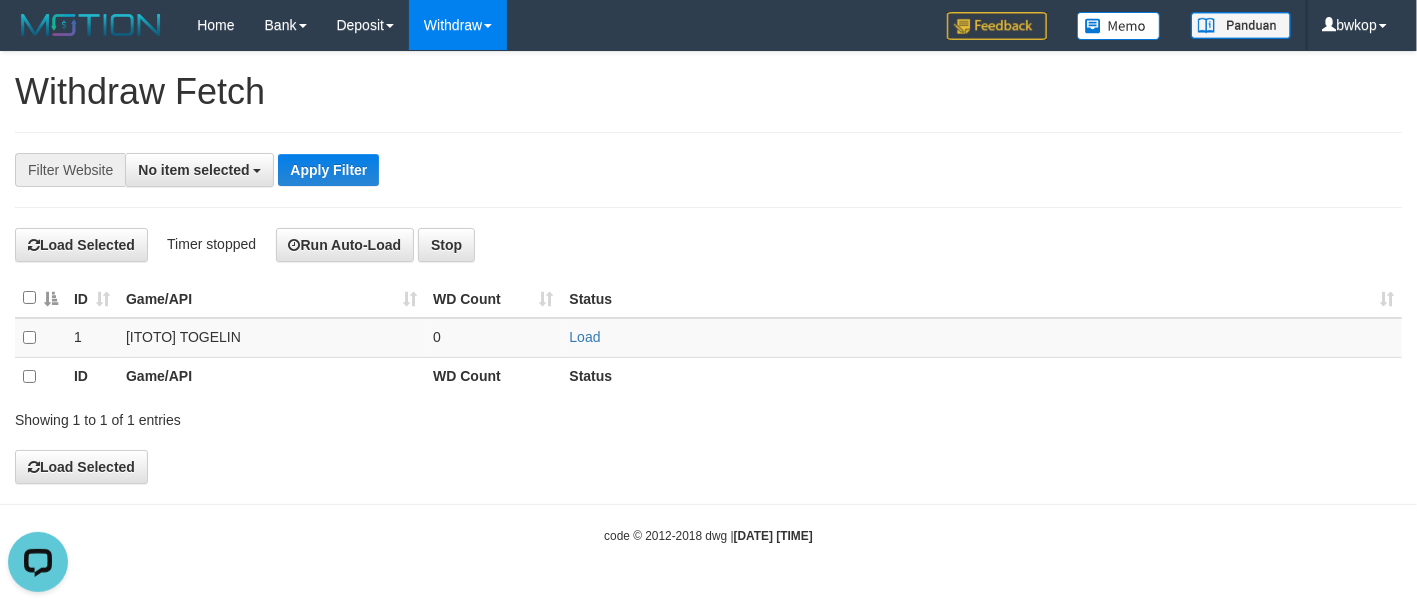 scroll, scrollTop: 0, scrollLeft: 0, axis: both 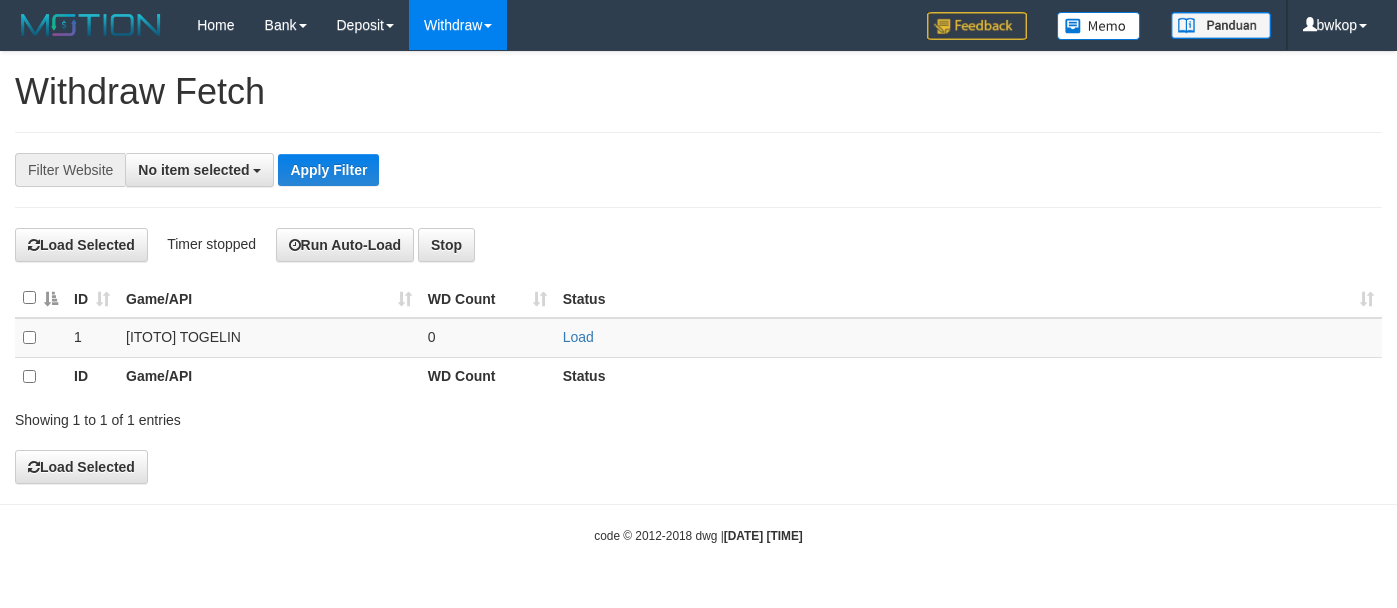 select 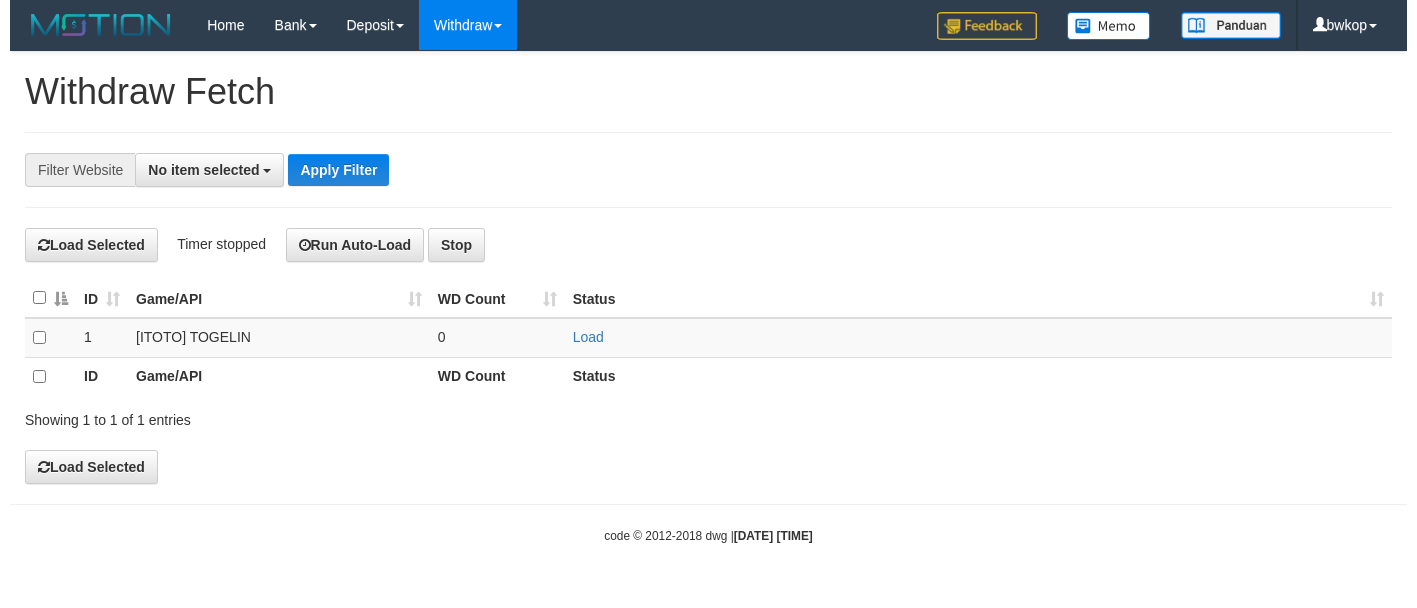 scroll, scrollTop: 0, scrollLeft: 0, axis: both 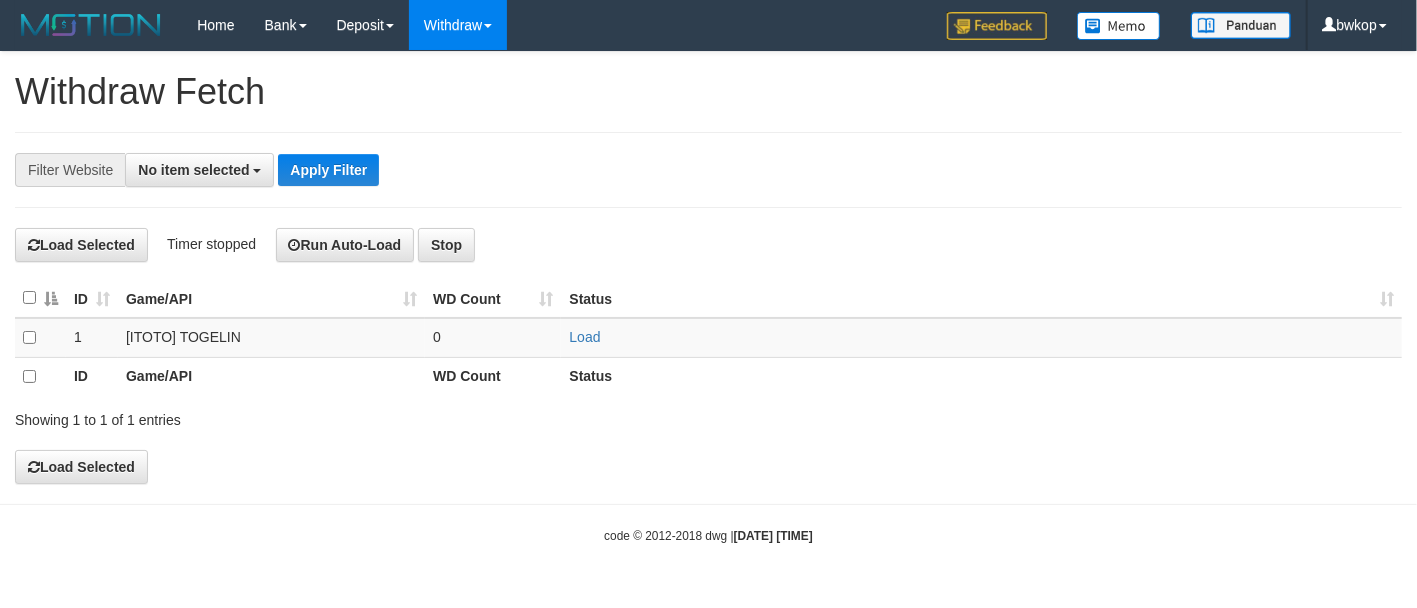 click on "Load Selected
Timer stopped
Run Auto-Load
Stop" at bounding box center (708, 245) 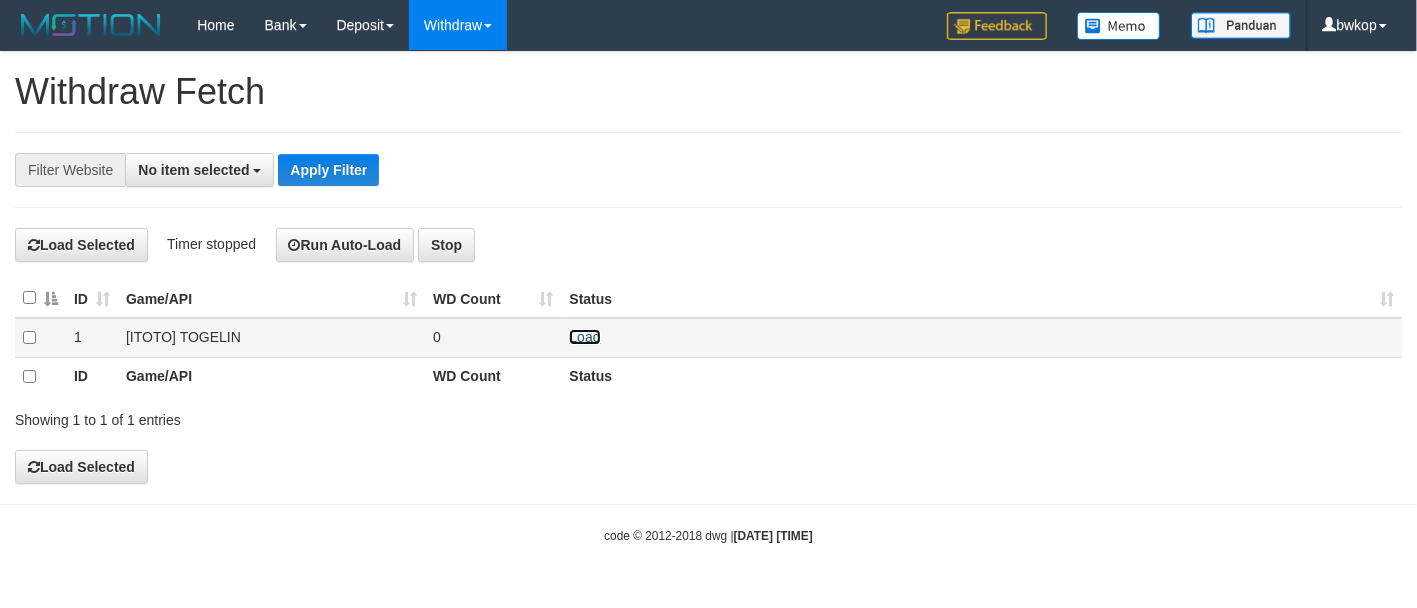 click on "Load" at bounding box center (584, 337) 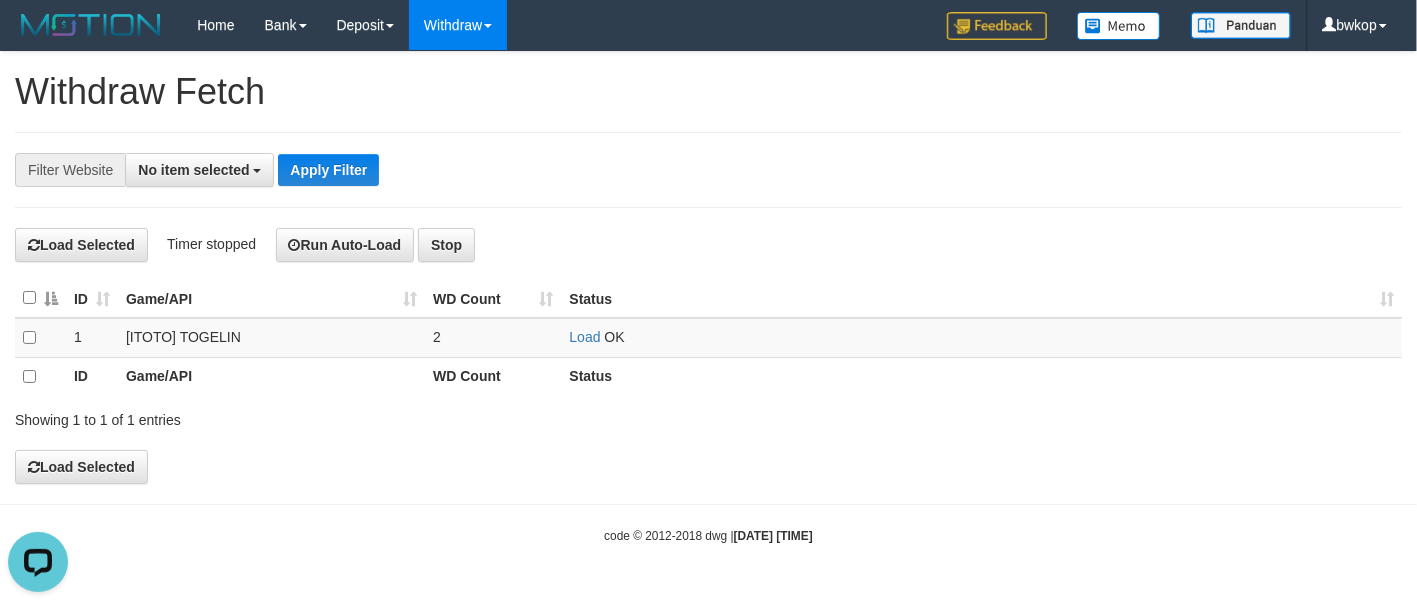 scroll, scrollTop: 0, scrollLeft: 0, axis: both 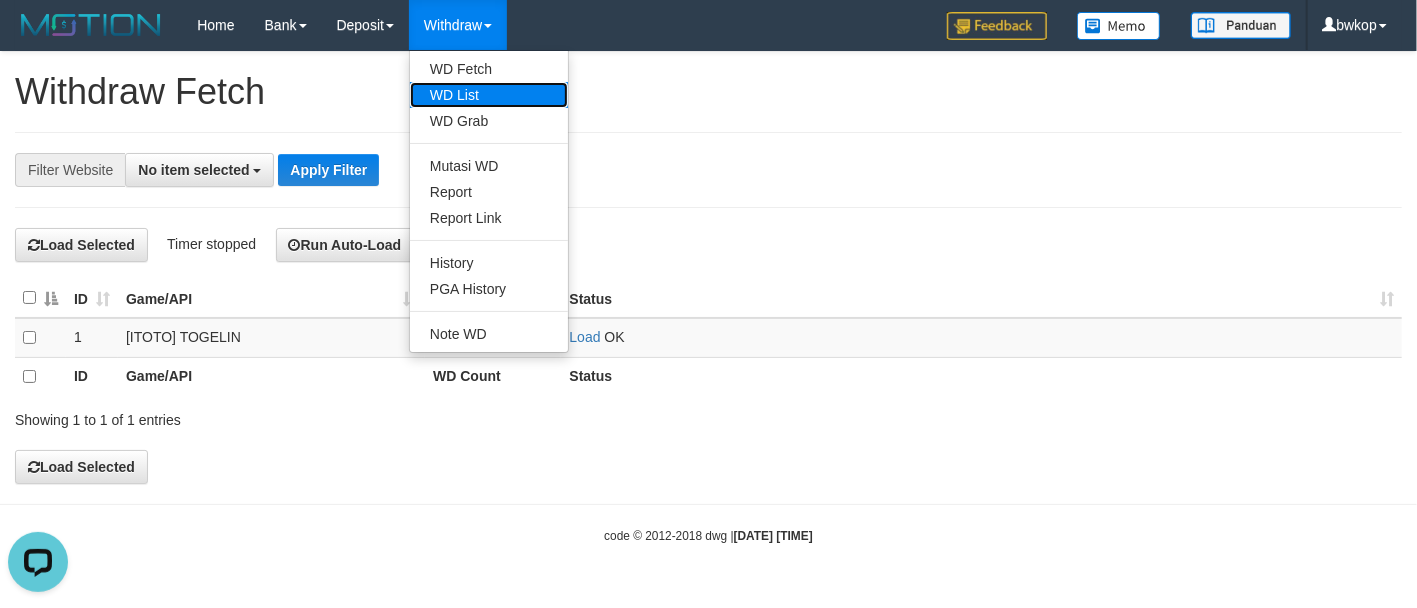 click on "WD List" at bounding box center [489, 95] 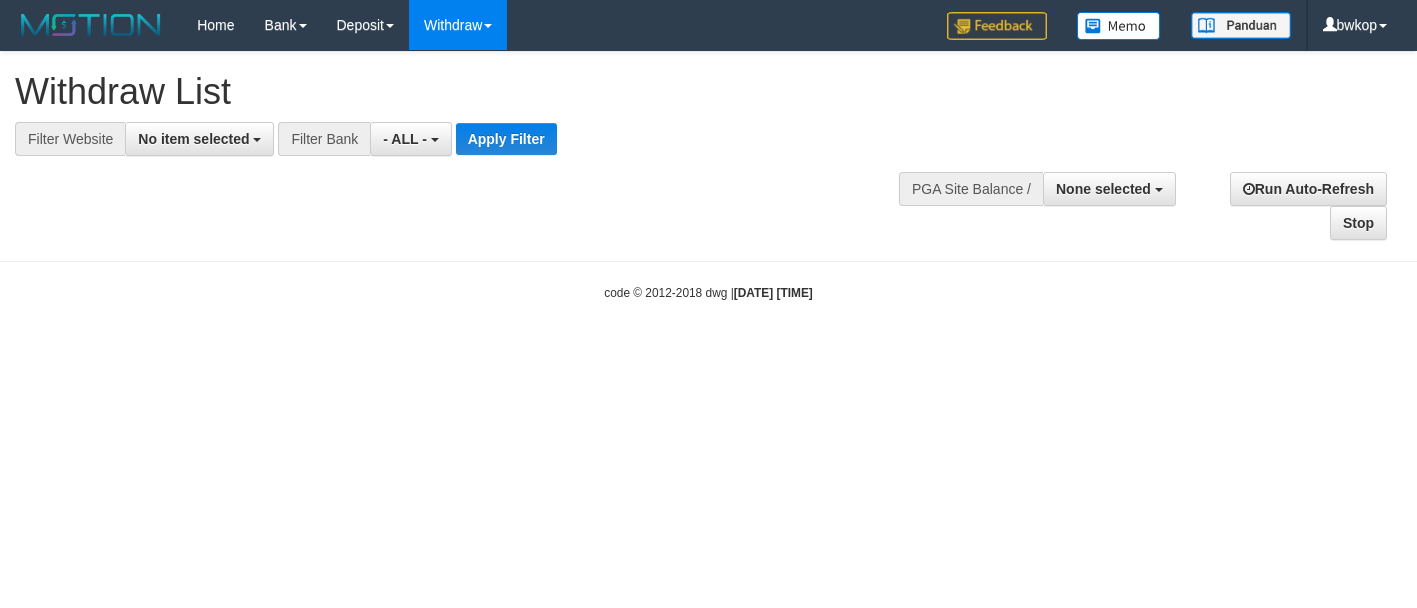 select 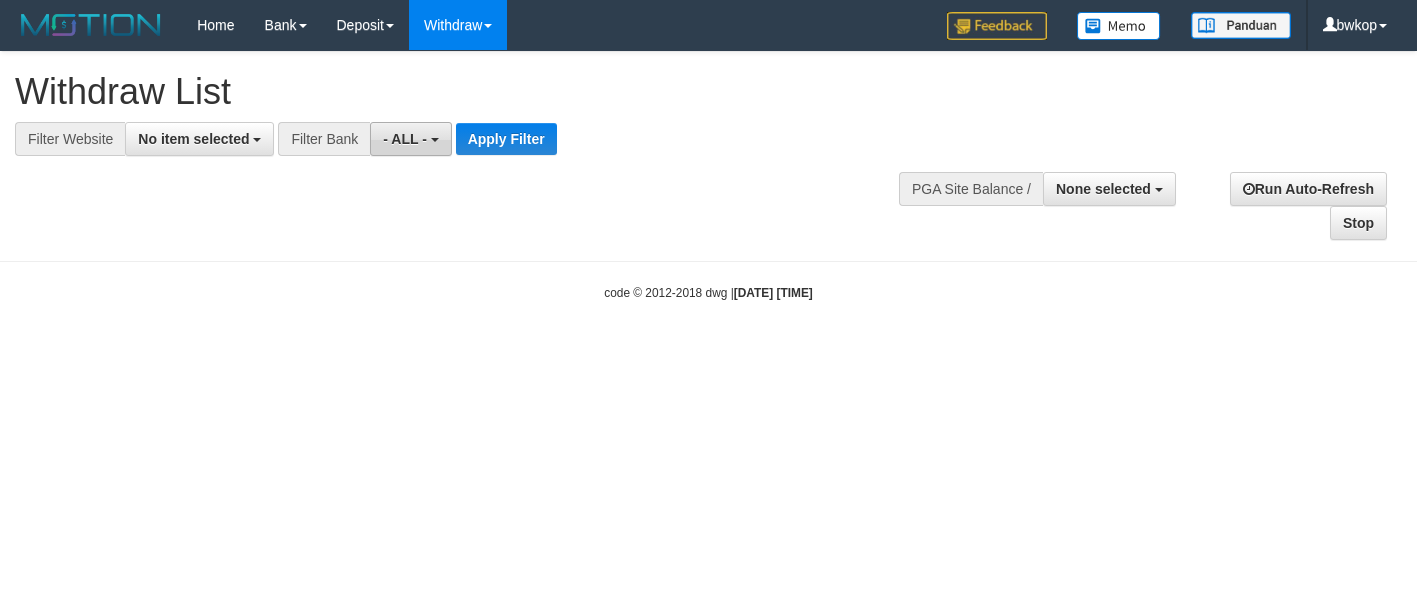 scroll, scrollTop: 0, scrollLeft: 0, axis: both 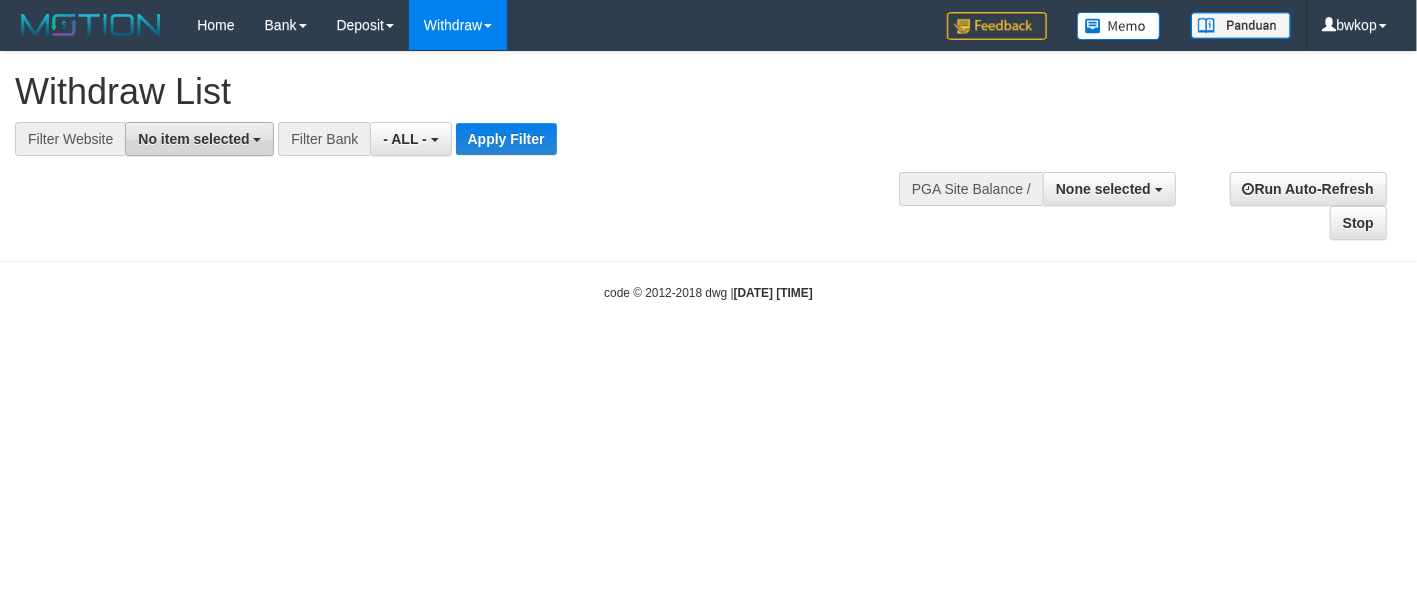 click on "No item selected" at bounding box center (193, 139) 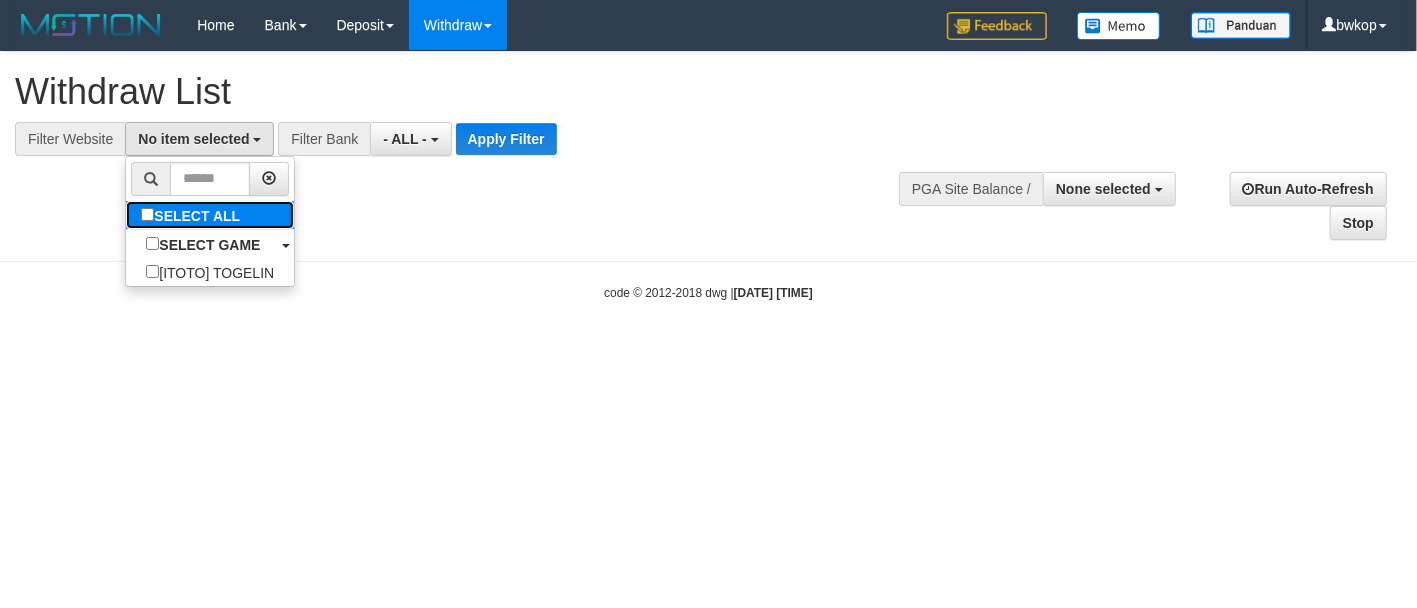 click on "SELECT ALL" at bounding box center (193, 215) 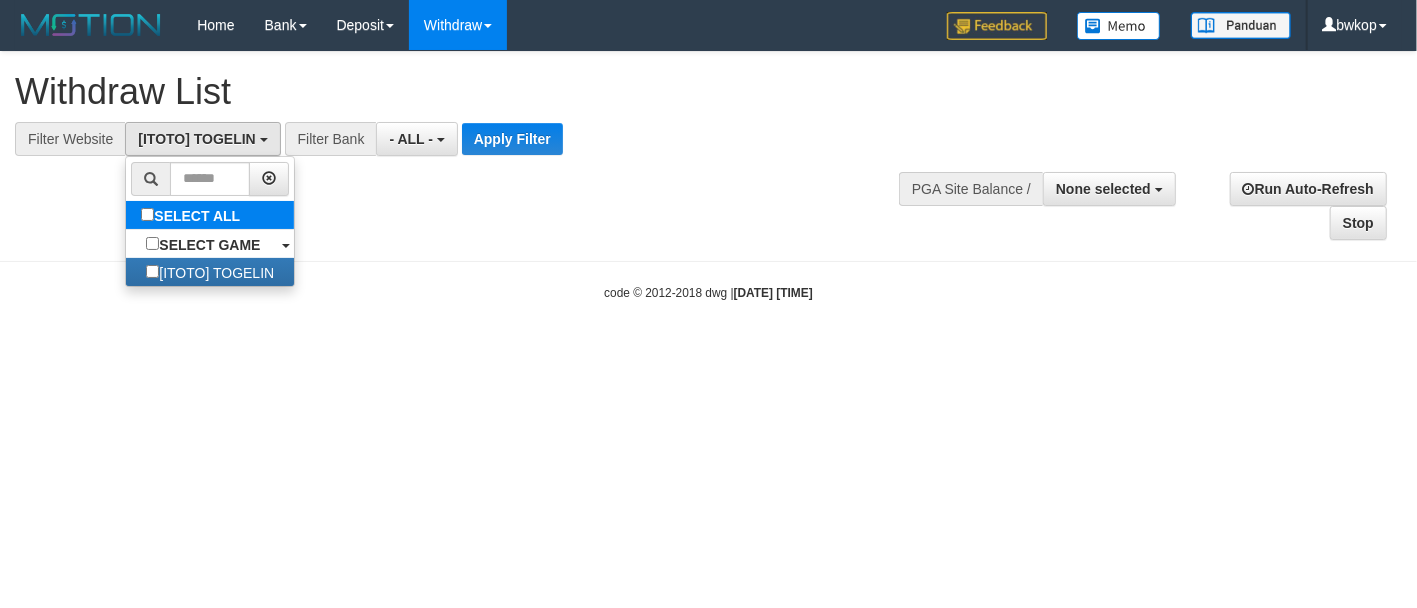 select on "****" 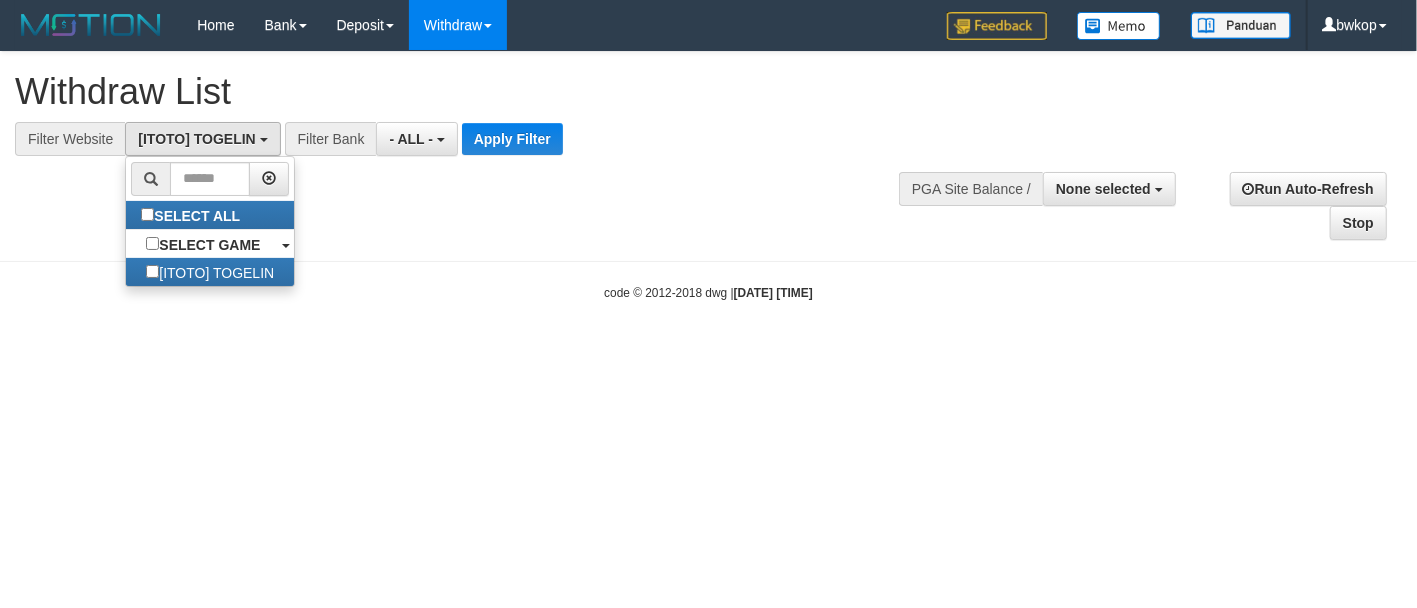 scroll, scrollTop: 17, scrollLeft: 0, axis: vertical 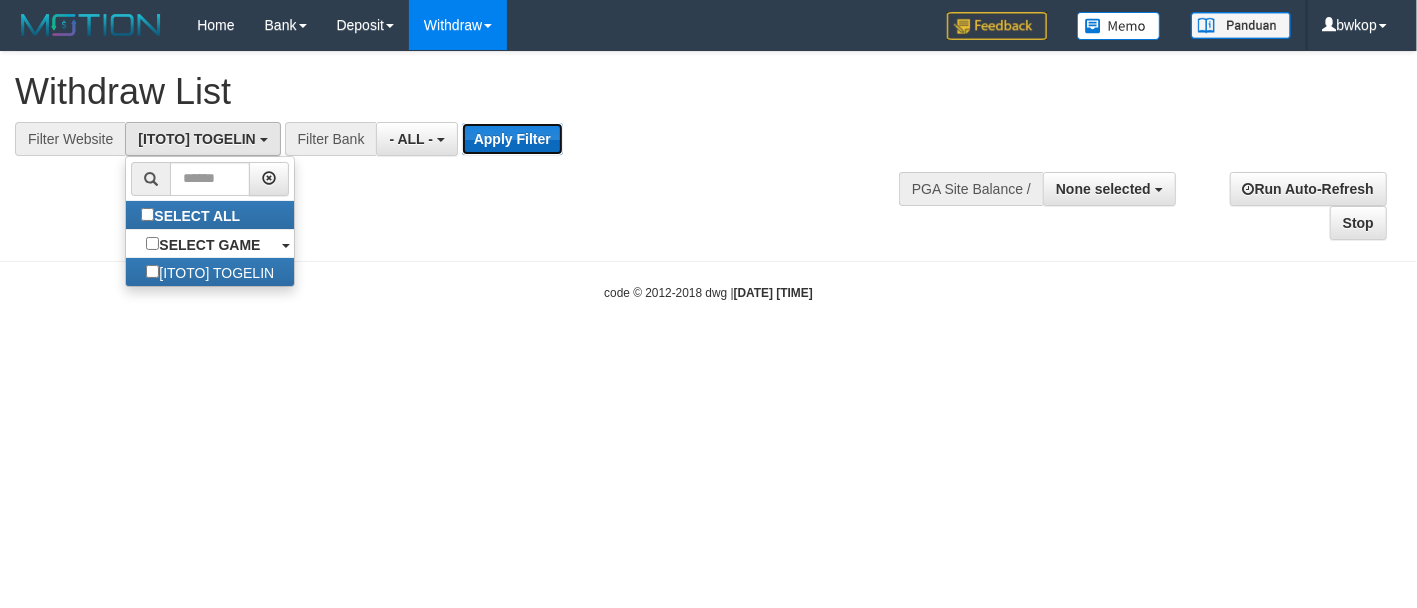 drag, startPoint x: 525, startPoint y: 152, endPoint x: 708, endPoint y: 146, distance: 183.09833 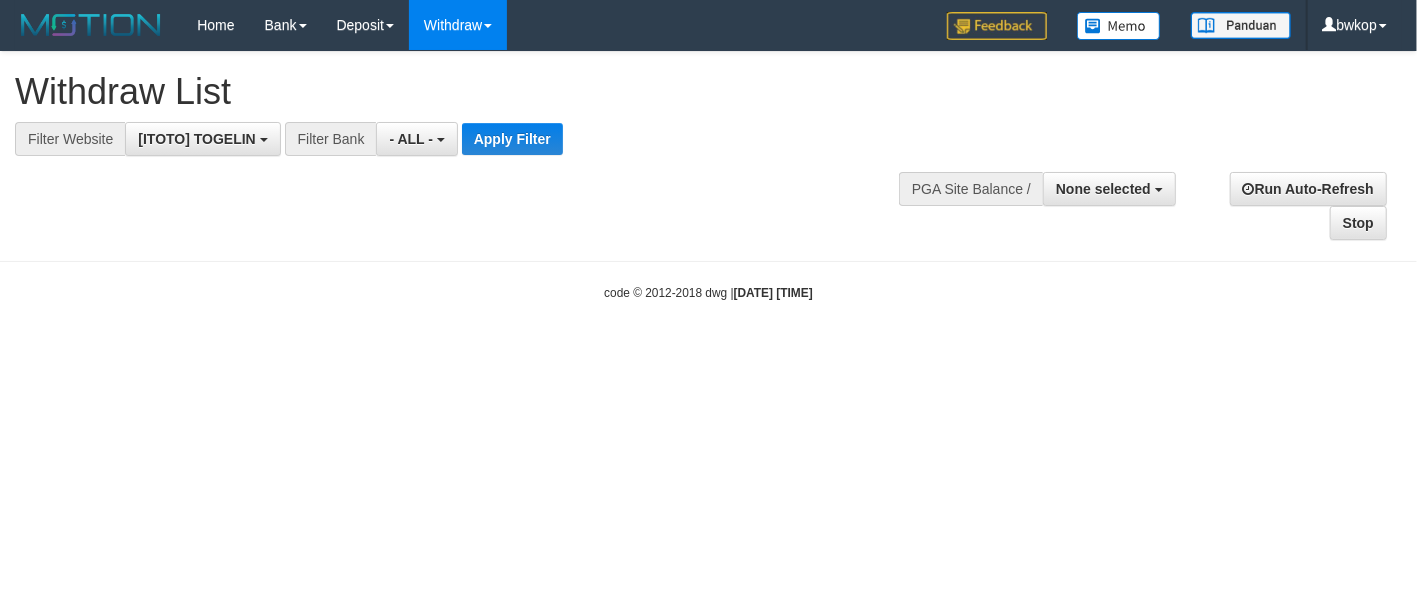 click on "**********" at bounding box center (391, 139) 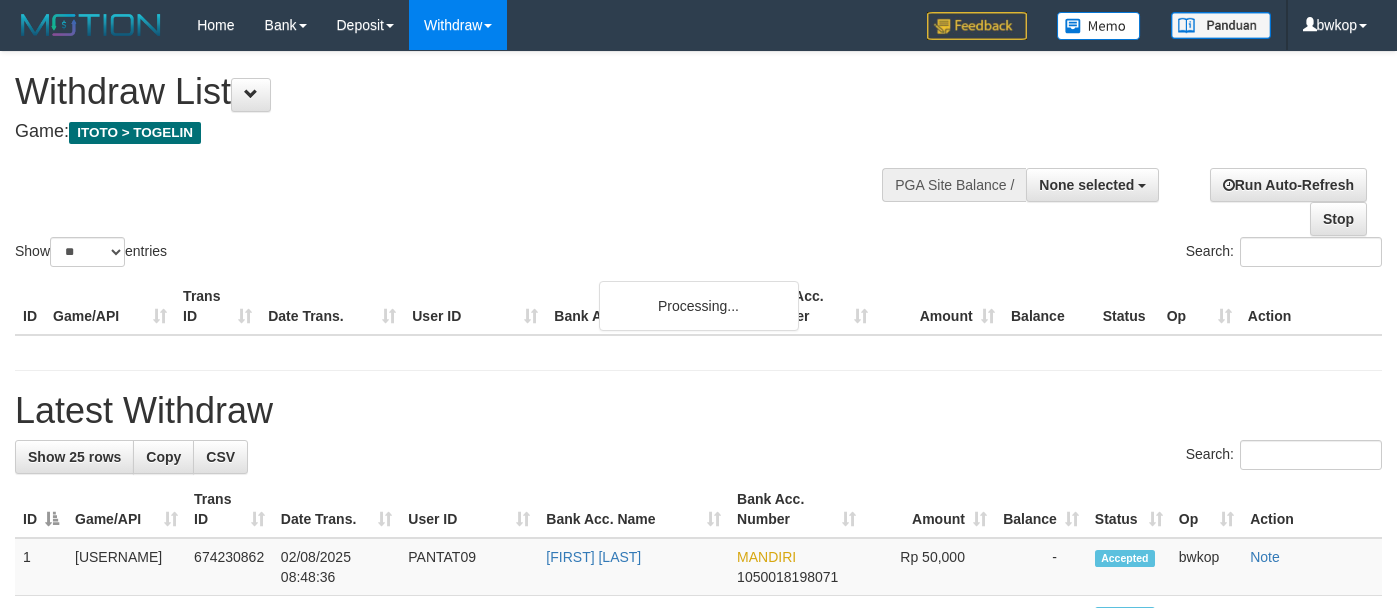 select 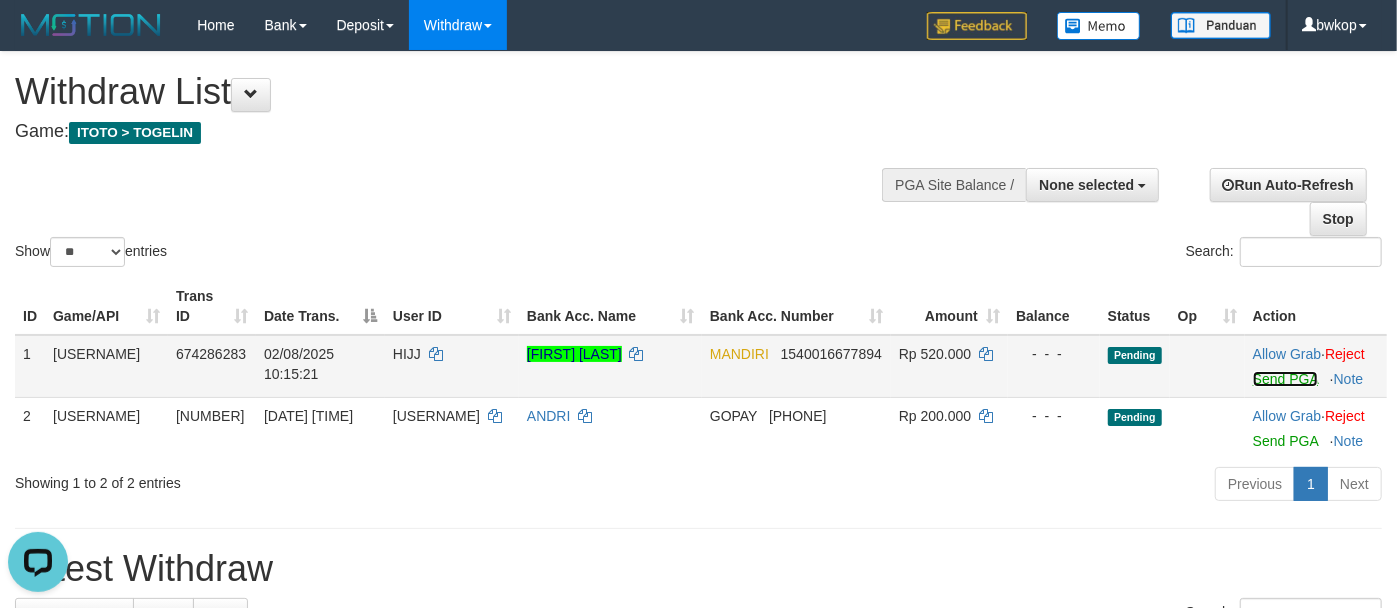 scroll, scrollTop: 0, scrollLeft: 0, axis: both 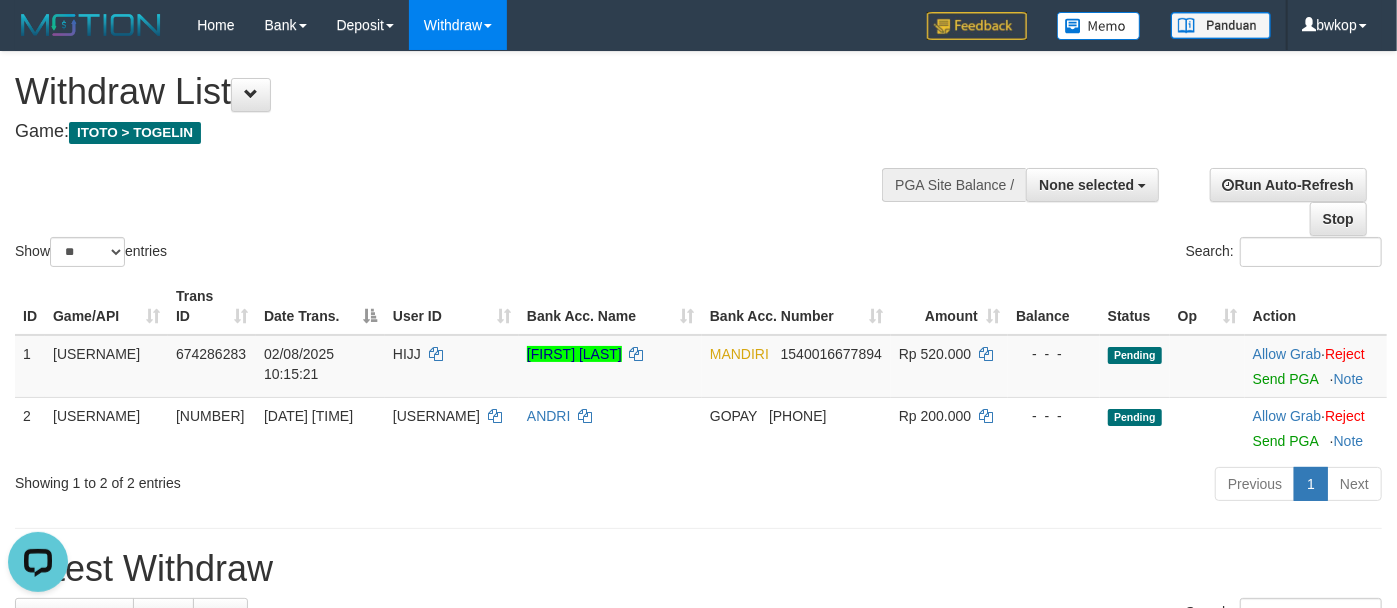 click on "Show  ** ** ** ***  entries Search:" at bounding box center (698, 161) 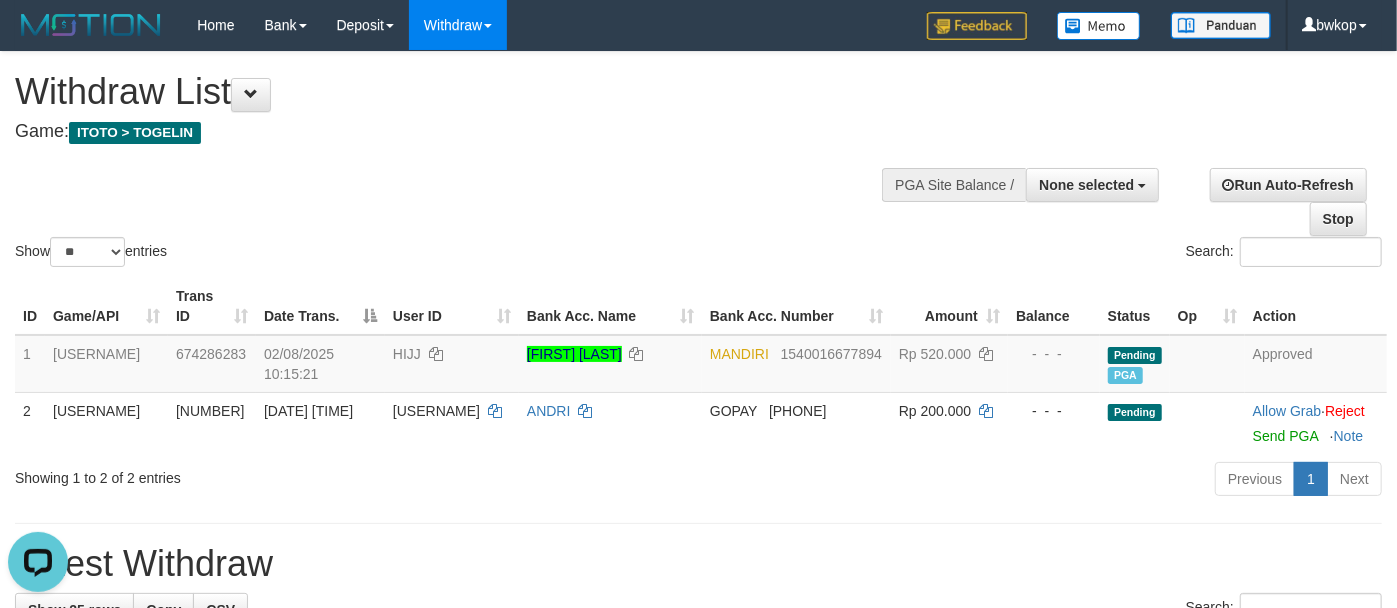 click on "Show  ** ** ** ***  entries Search:" at bounding box center [698, 161] 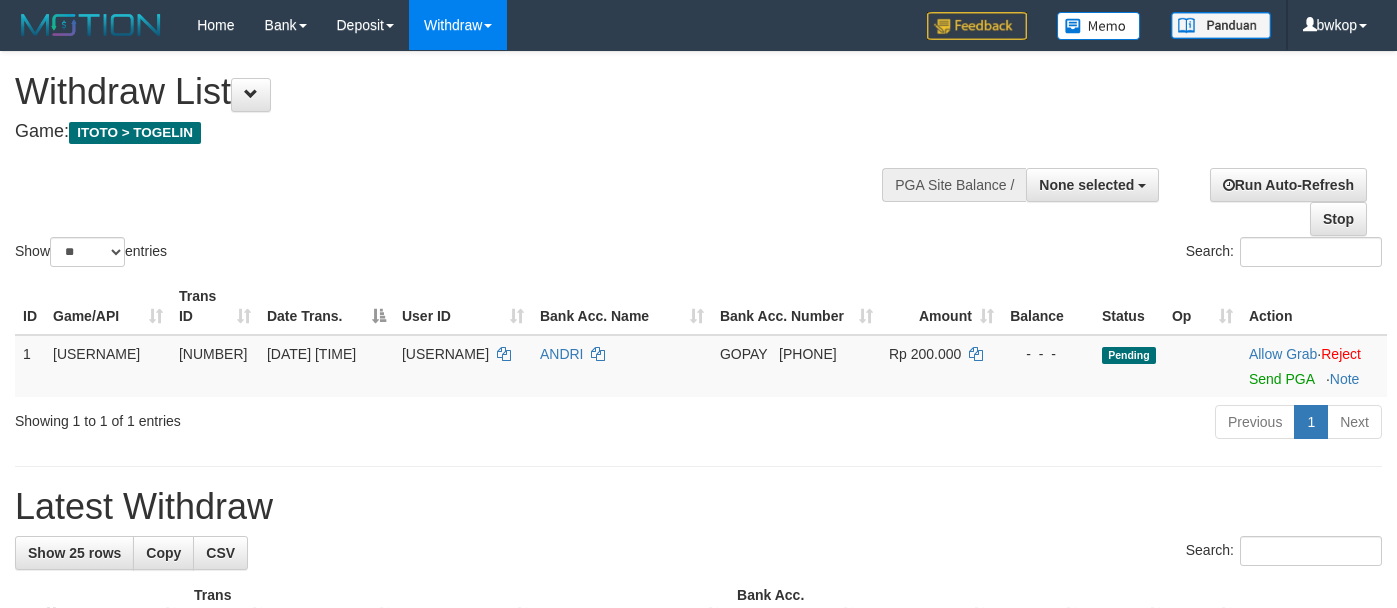 select 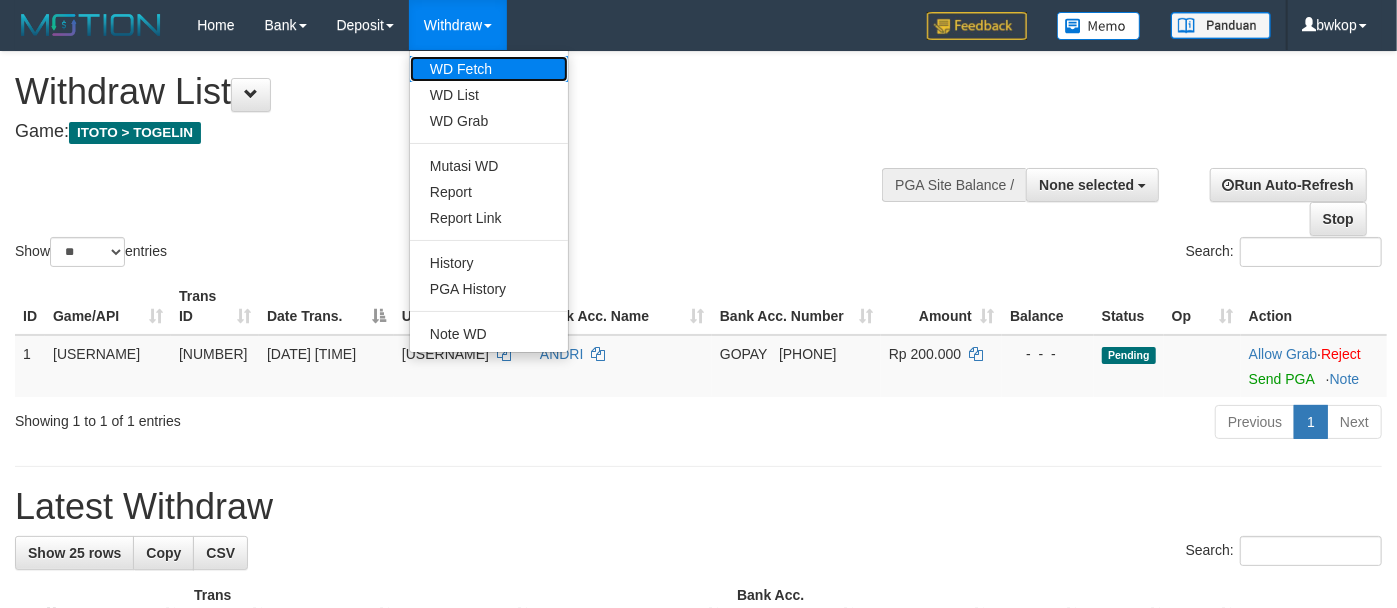 click on "WD Fetch" at bounding box center (489, 69) 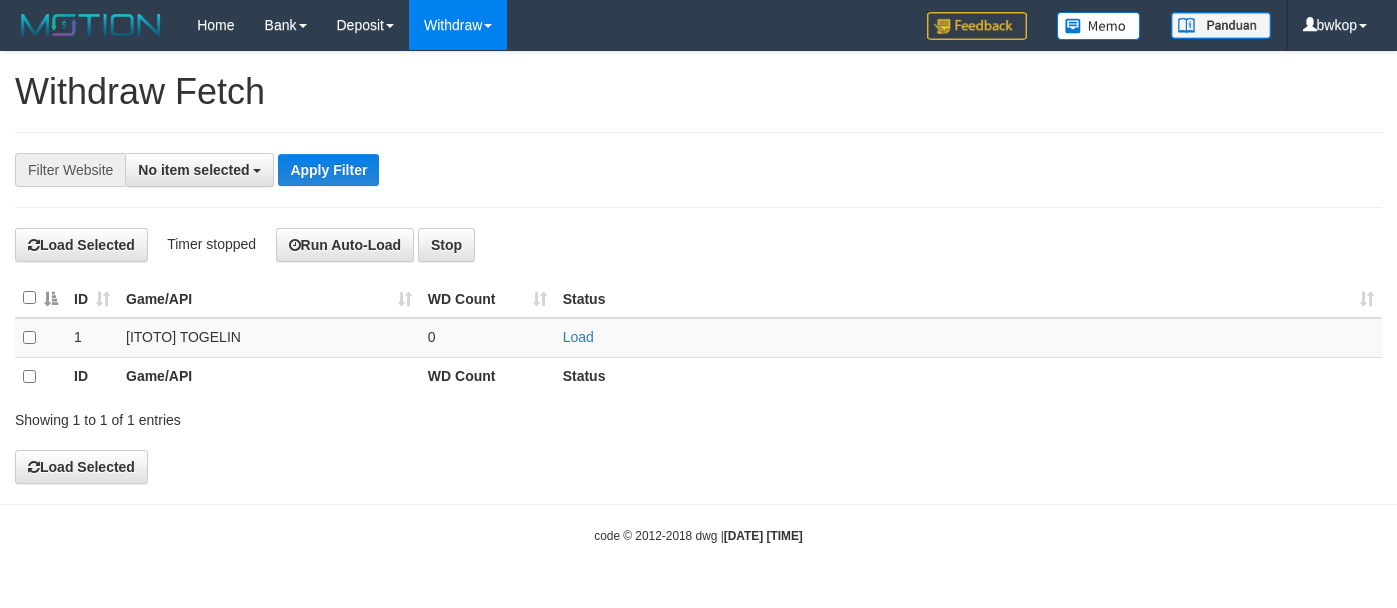 select 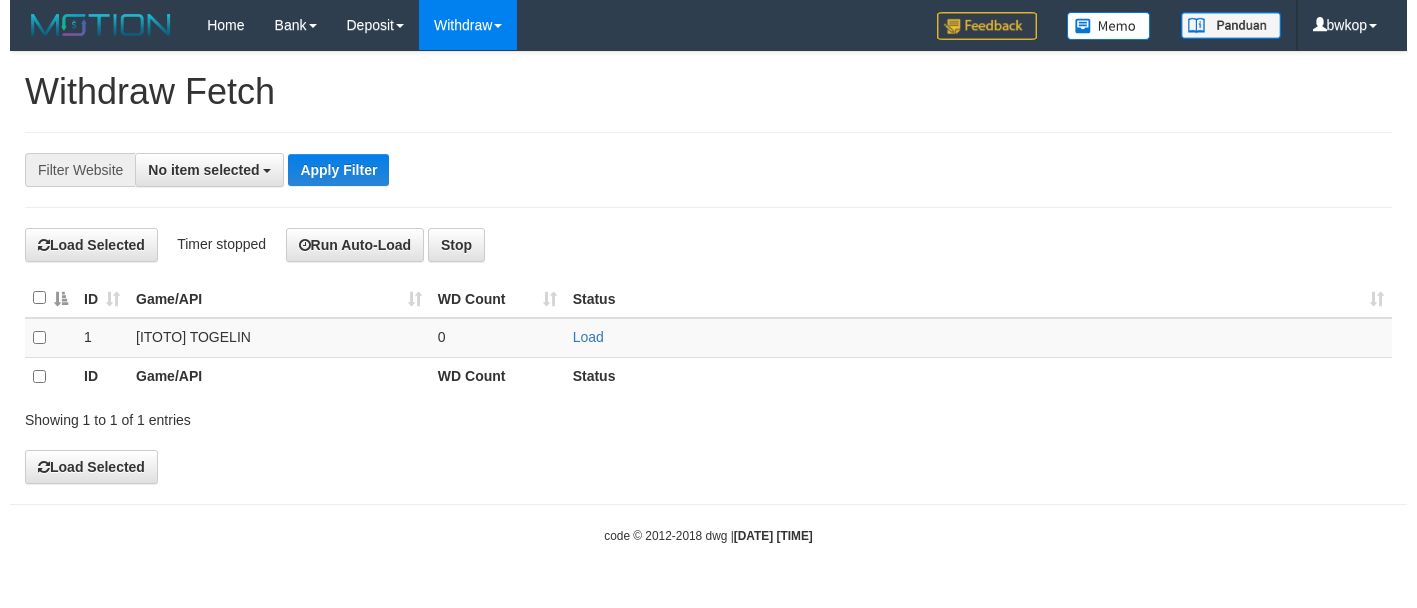 scroll, scrollTop: 0, scrollLeft: 0, axis: both 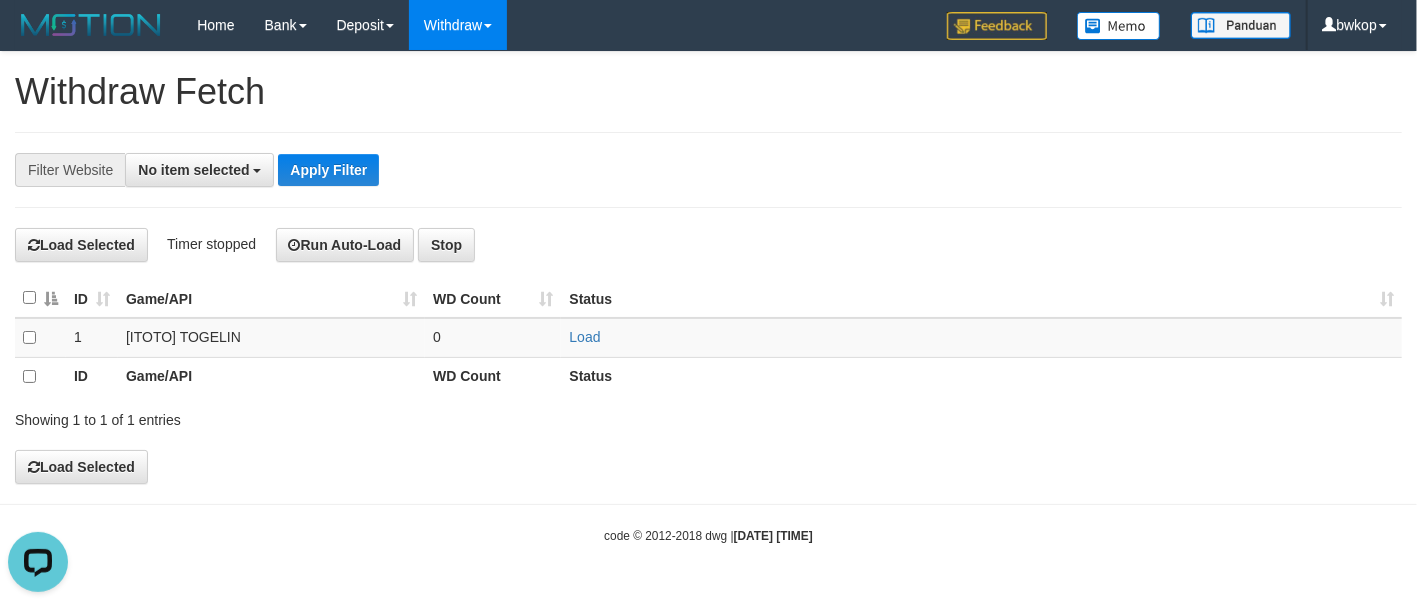 click on "Load Selected
Timer stopped
Run Auto-Load
Stop" at bounding box center [708, 245] 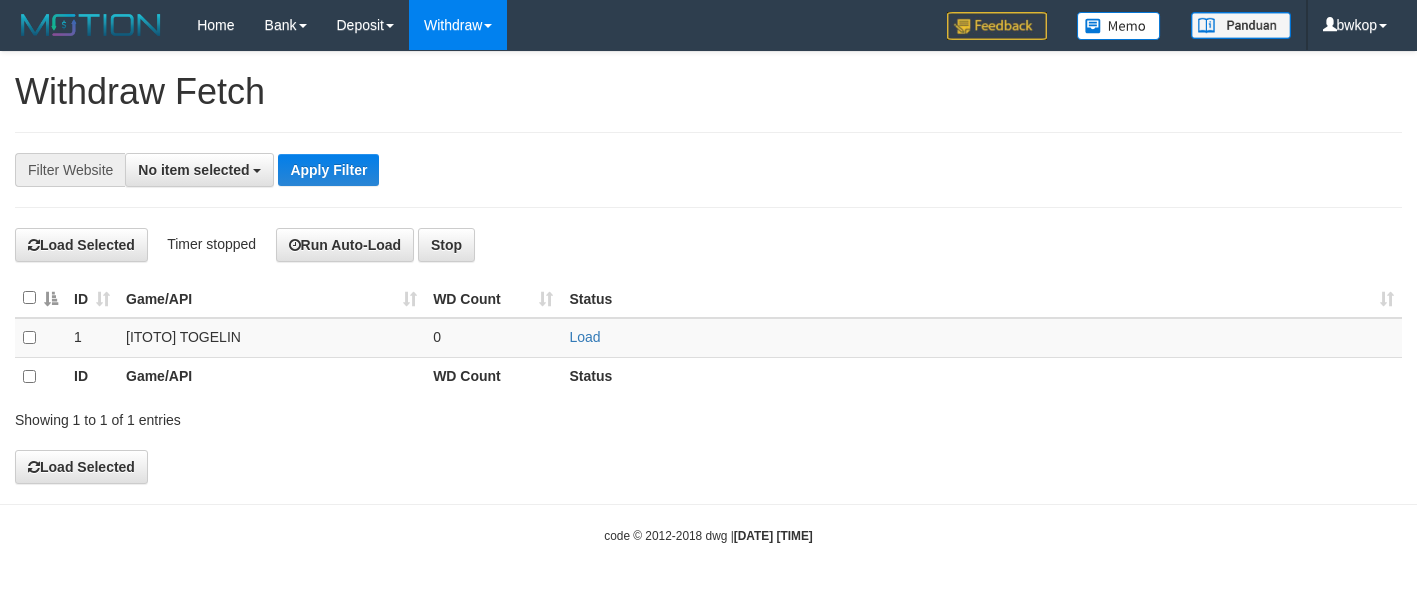 select 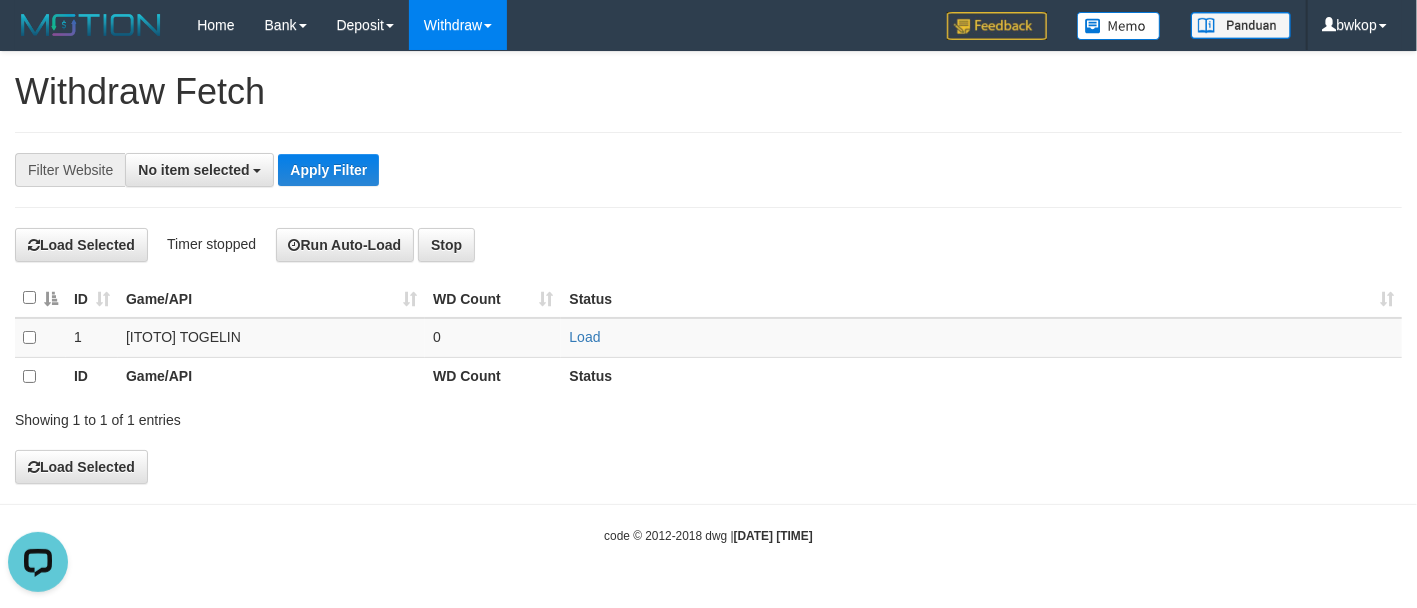 scroll, scrollTop: 0, scrollLeft: 0, axis: both 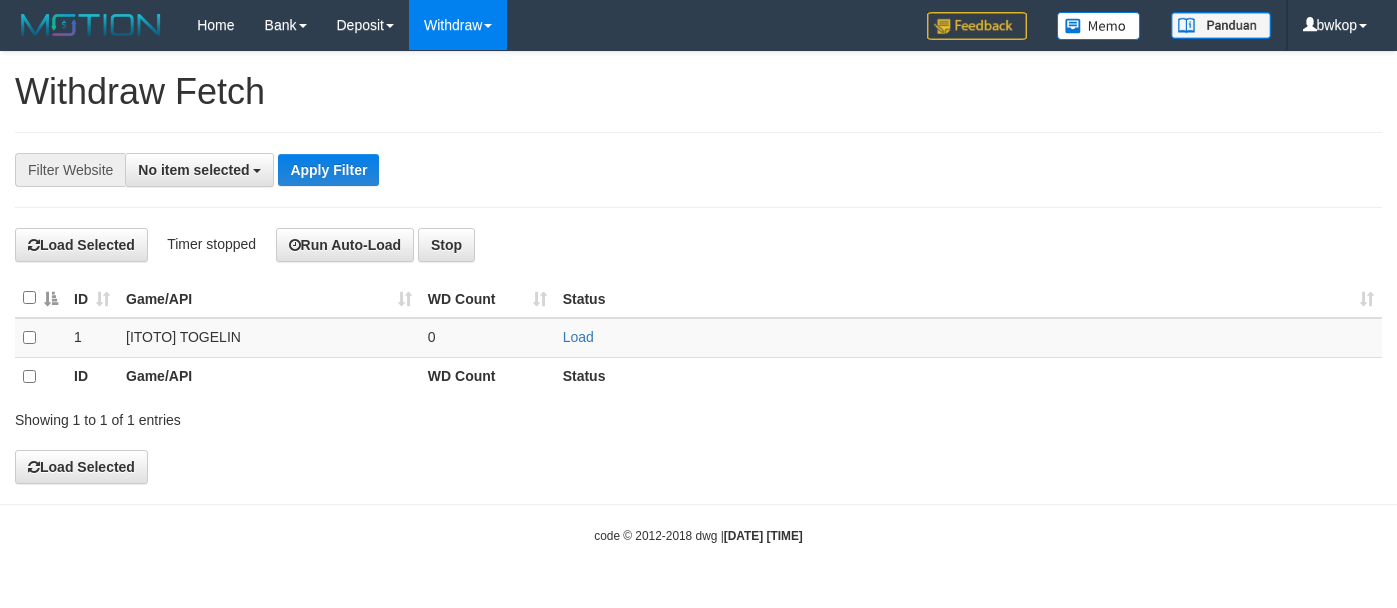 select 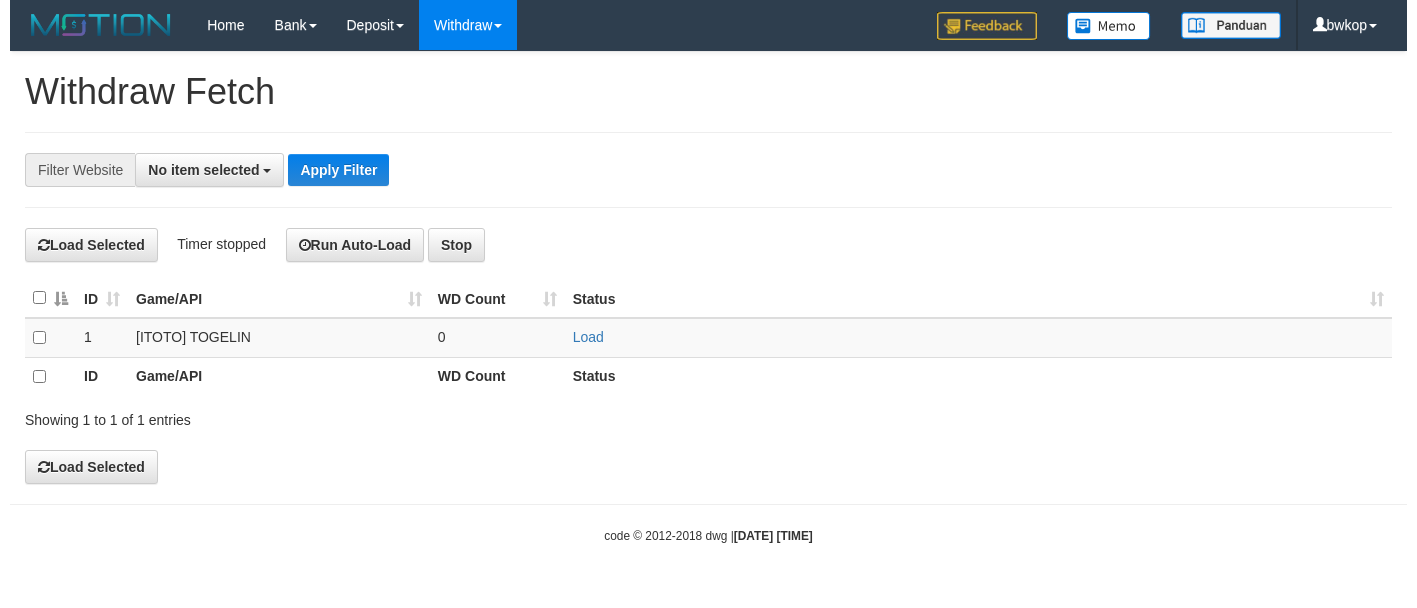 scroll, scrollTop: 0, scrollLeft: 0, axis: both 